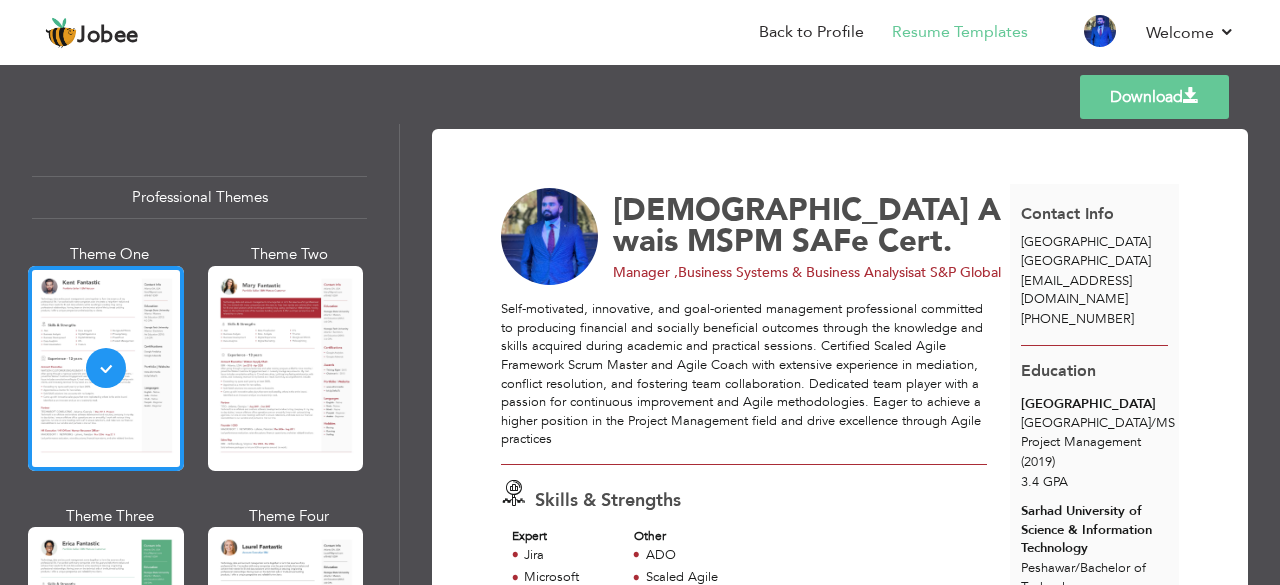 scroll, scrollTop: 0, scrollLeft: 0, axis: both 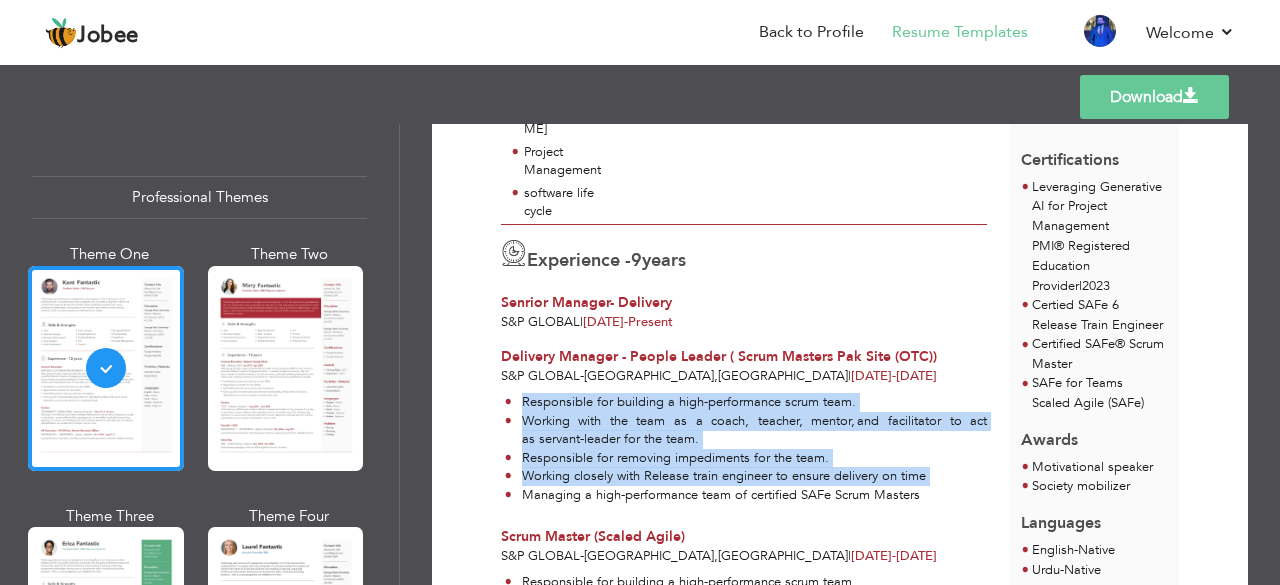 drag, startPoint x: 521, startPoint y: 379, endPoint x: 966, endPoint y: 466, distance: 453.42474 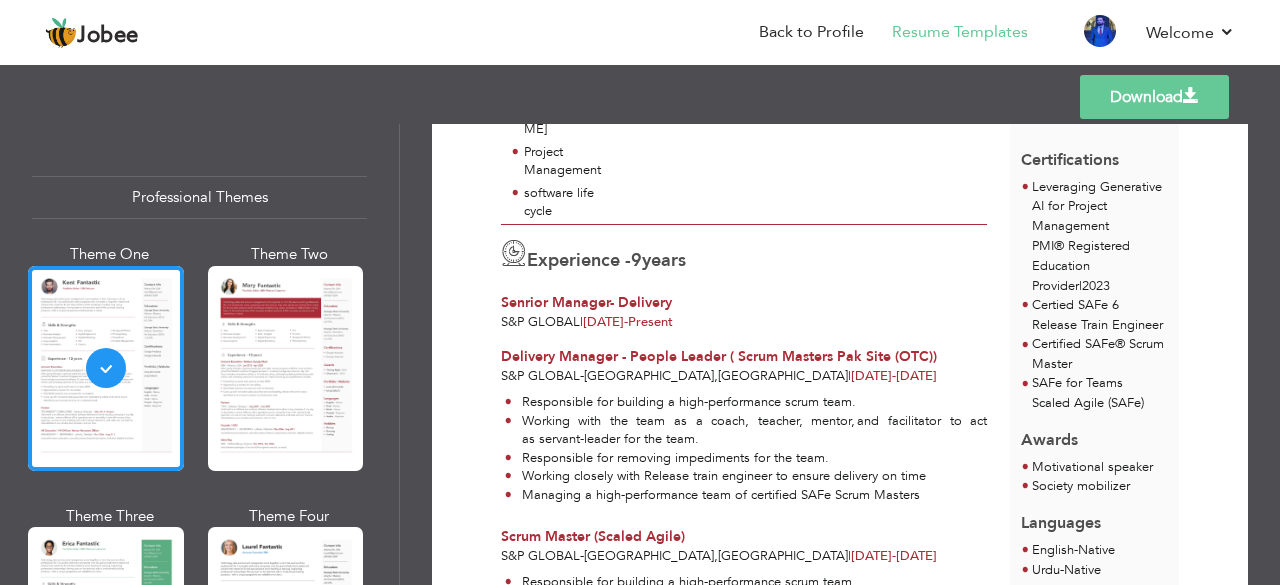 click on "Managing a high-performance team of certified SAFe Scrum Masters" at bounding box center (746, 495) 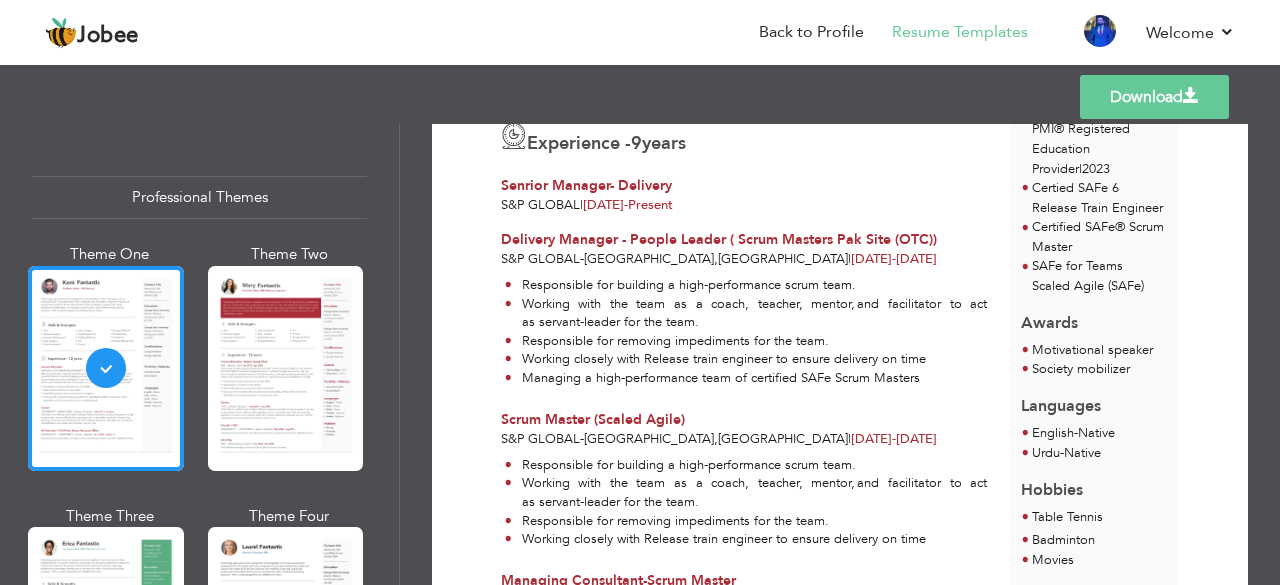 scroll, scrollTop: 625, scrollLeft: 0, axis: vertical 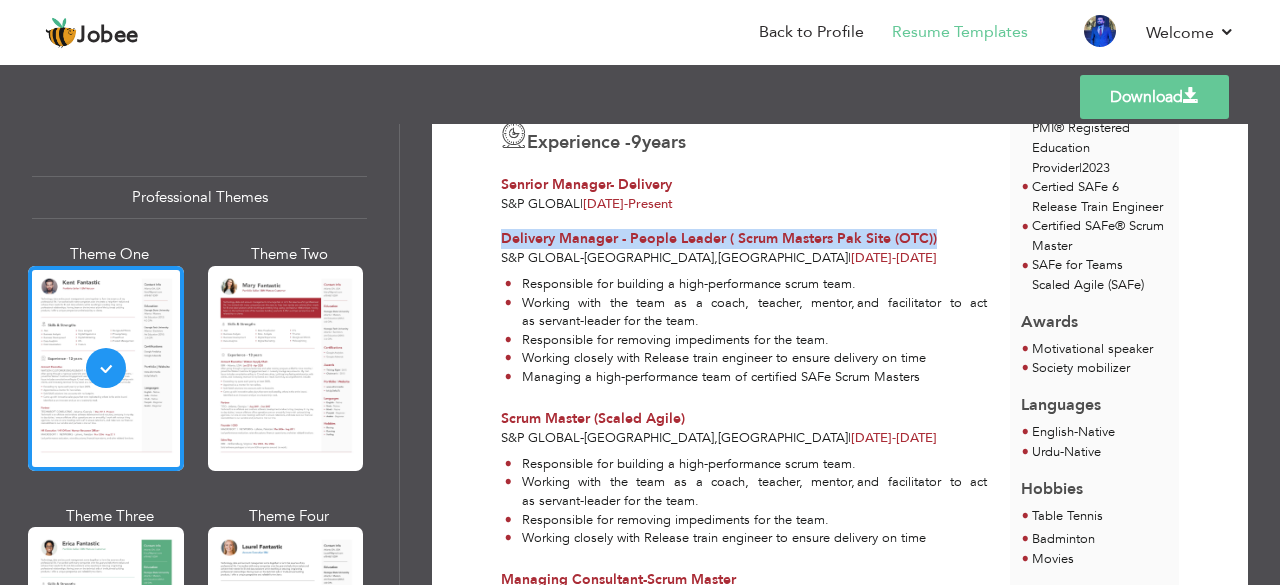 drag, startPoint x: 500, startPoint y: 219, endPoint x: 946, endPoint y: 213, distance: 446.04034 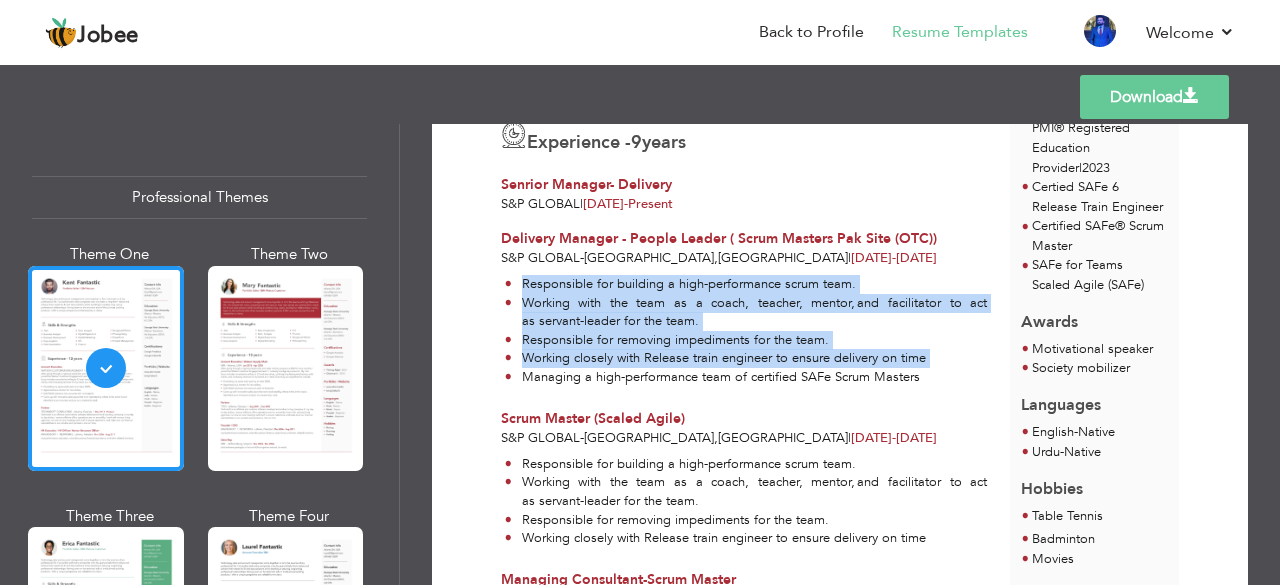 click on "Responsible for building a high-performance scrum team.
Working with the team as a coach, teacher, mentor, and facilitator to act as servant-leader for the team.
Responsible for removing impediments for the team.
Working closely with Release train engineer to ensure delivery on time
Managing a high-performance team of certified SAFe Scrum Masters" at bounding box center [744, 330] 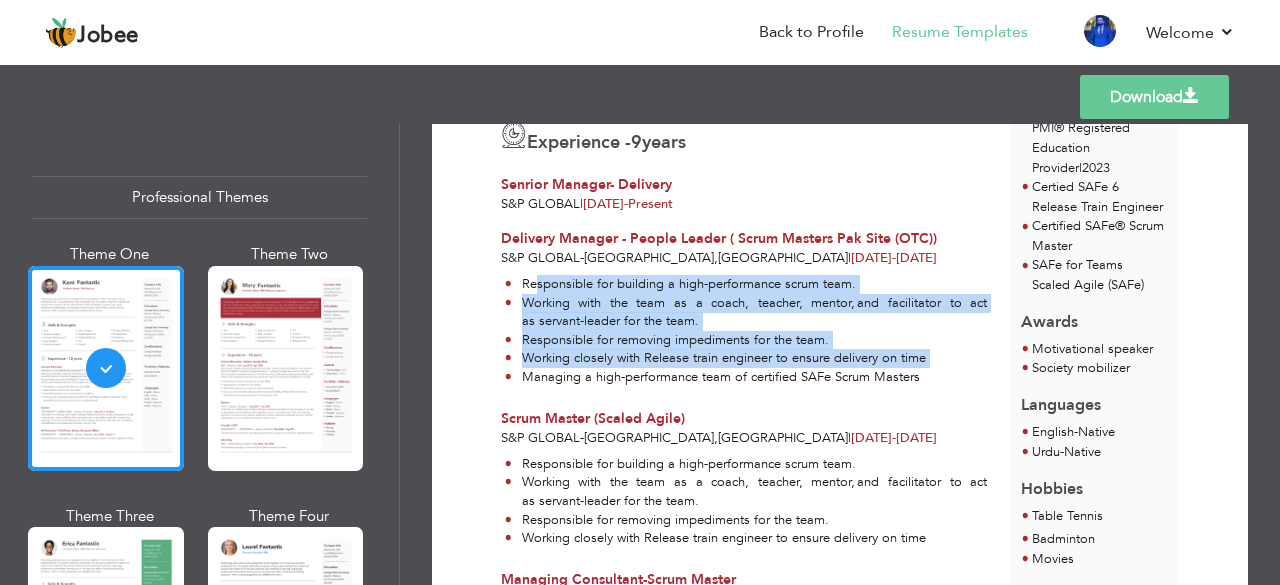 drag, startPoint x: 924, startPoint y: 357, endPoint x: 532, endPoint y: 265, distance: 402.6512 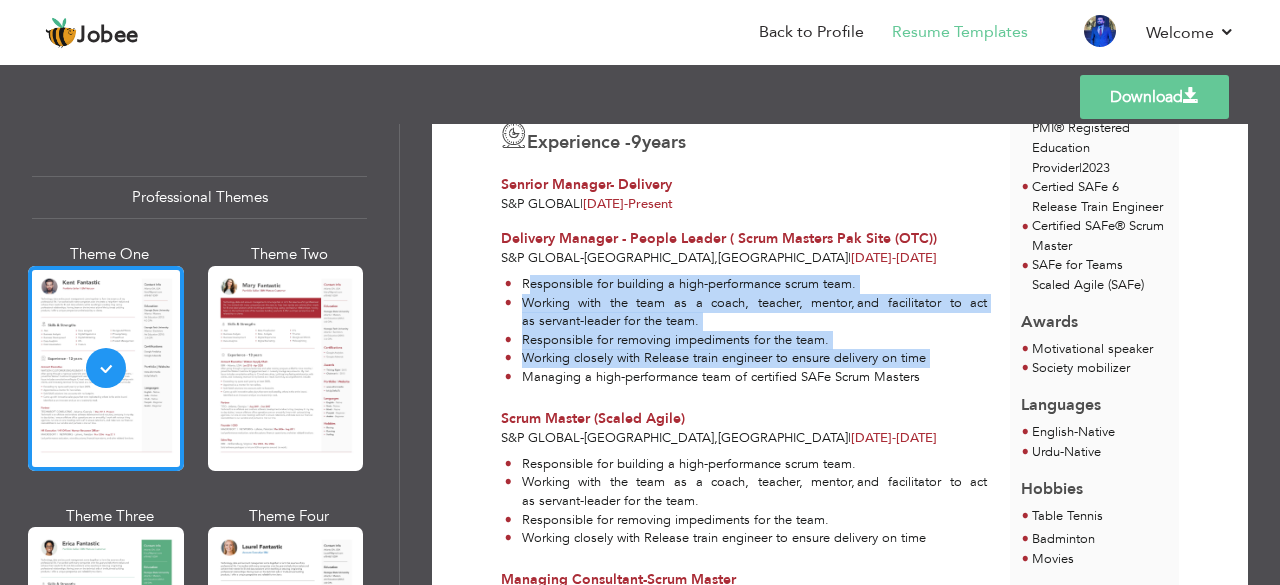 click on "Managing a high-performance team of certified SAFe Scrum Masters" at bounding box center [746, 377] 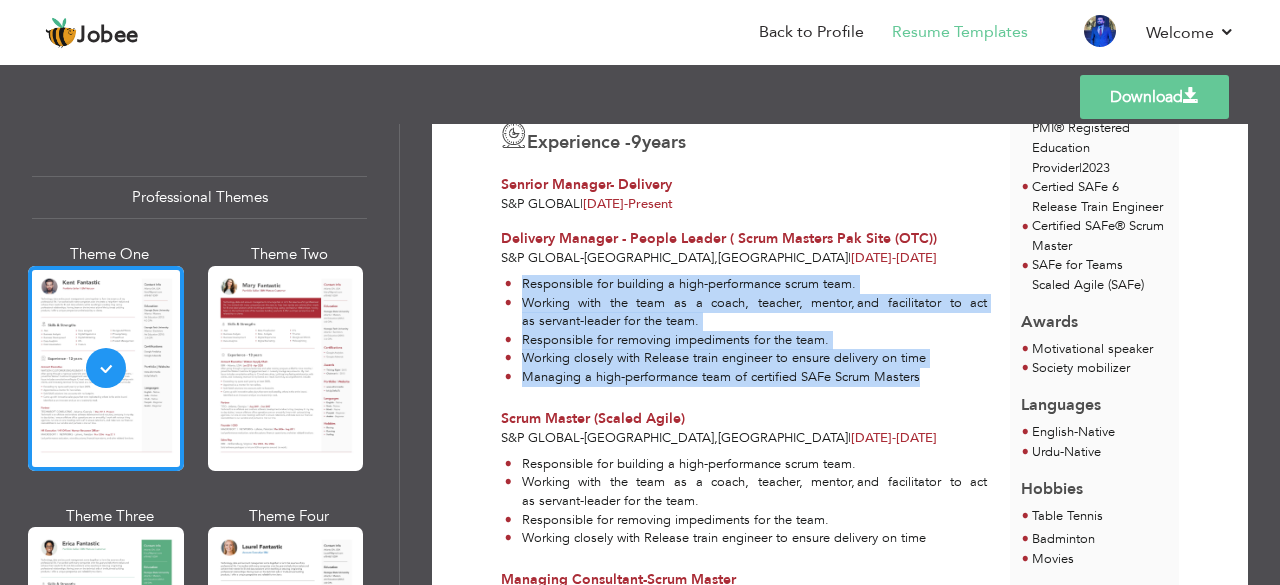 drag, startPoint x: 919, startPoint y: 354, endPoint x: 519, endPoint y: 264, distance: 410 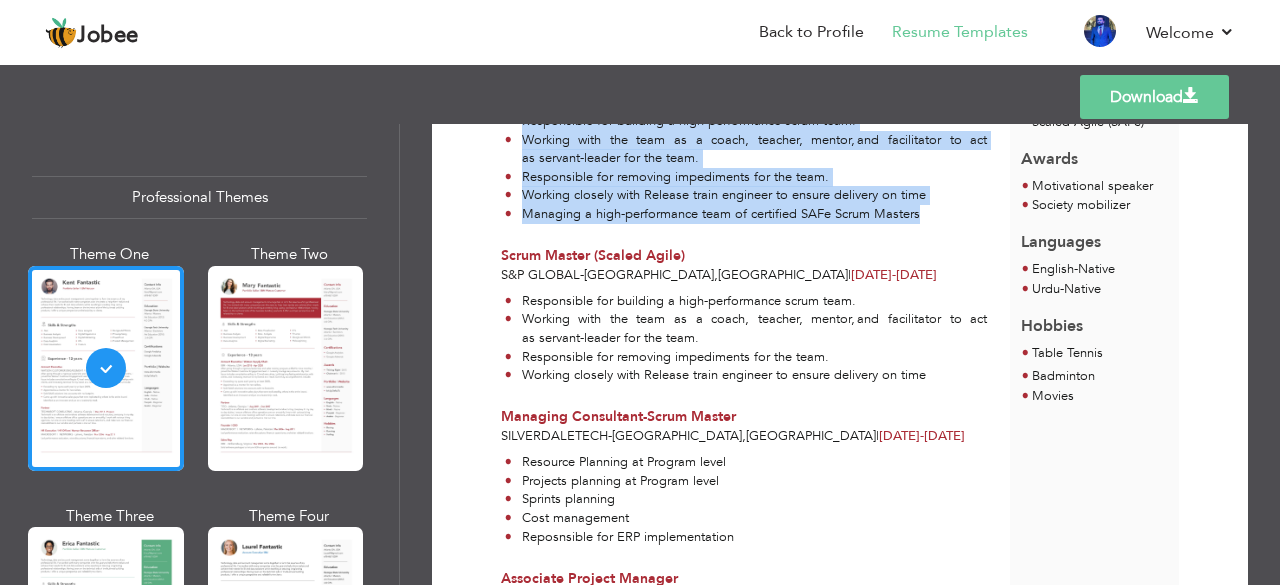 scroll, scrollTop: 789, scrollLeft: 0, axis: vertical 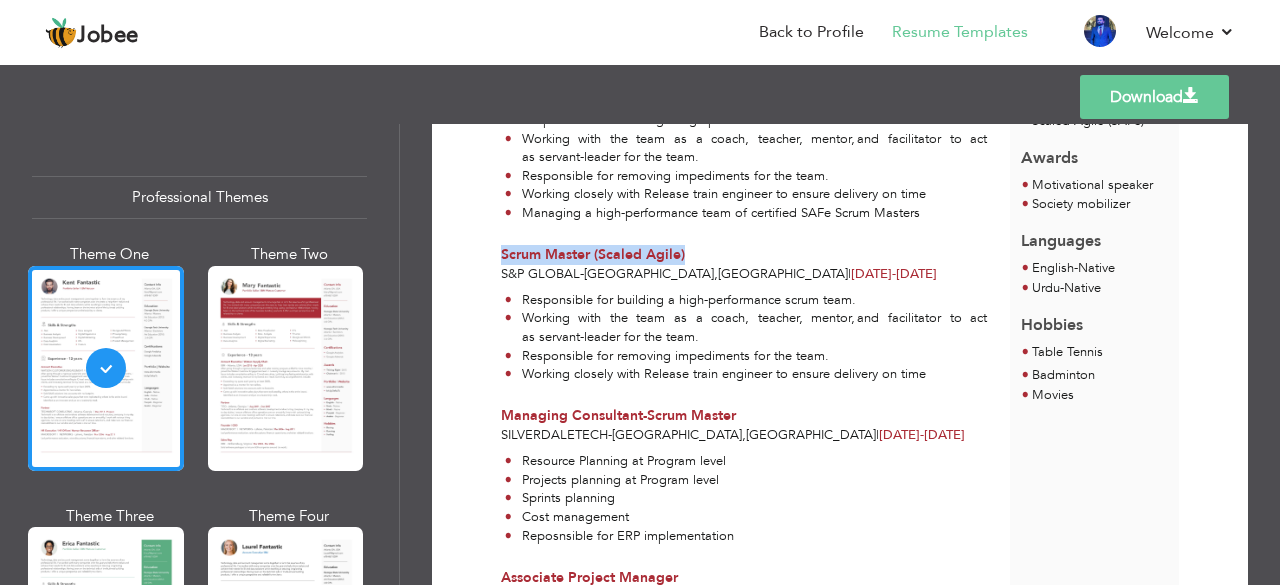 drag, startPoint x: 500, startPoint y: 232, endPoint x: 690, endPoint y: 233, distance: 190.00262 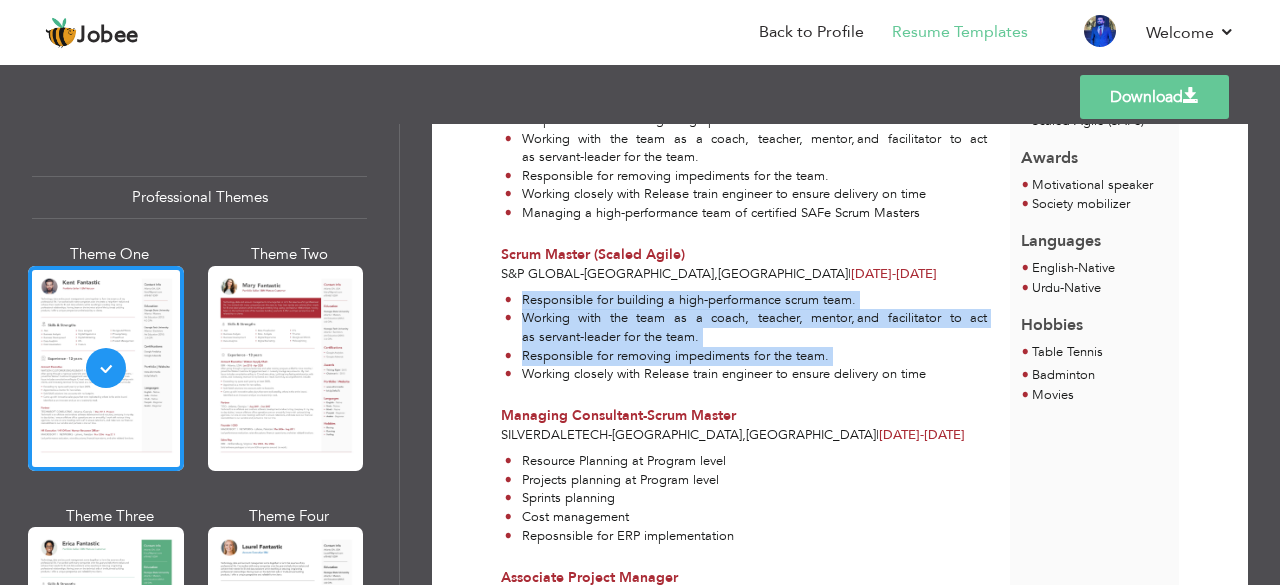 drag, startPoint x: 521, startPoint y: 279, endPoint x: 968, endPoint y: 357, distance: 453.75433 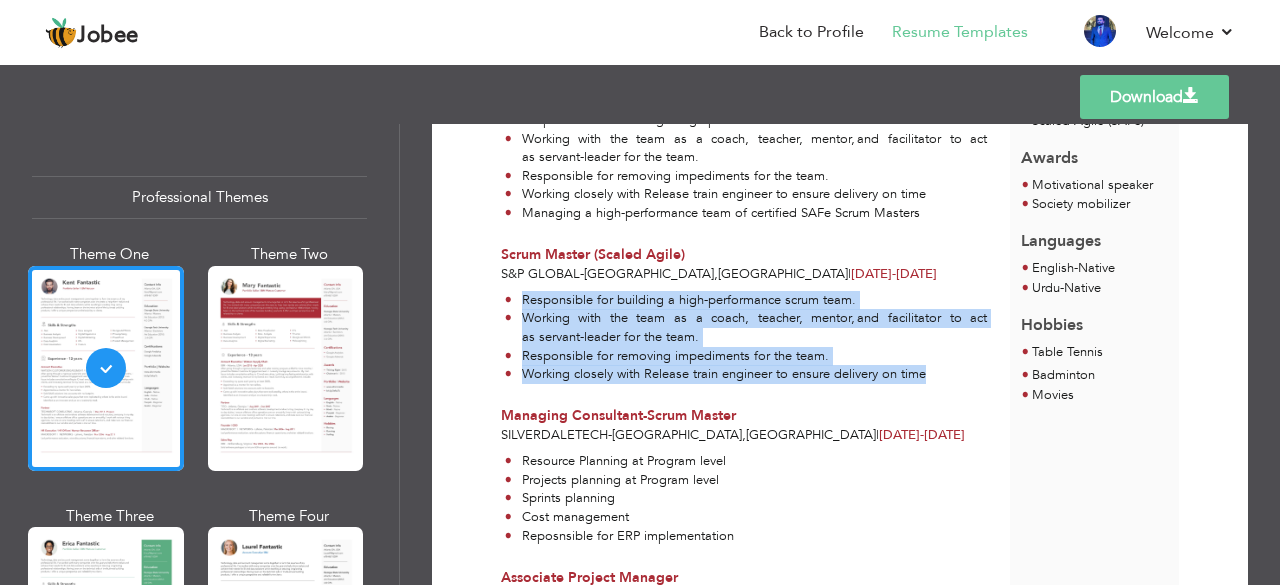 drag, startPoint x: 522, startPoint y: 275, endPoint x: 934, endPoint y: 363, distance: 421.29324 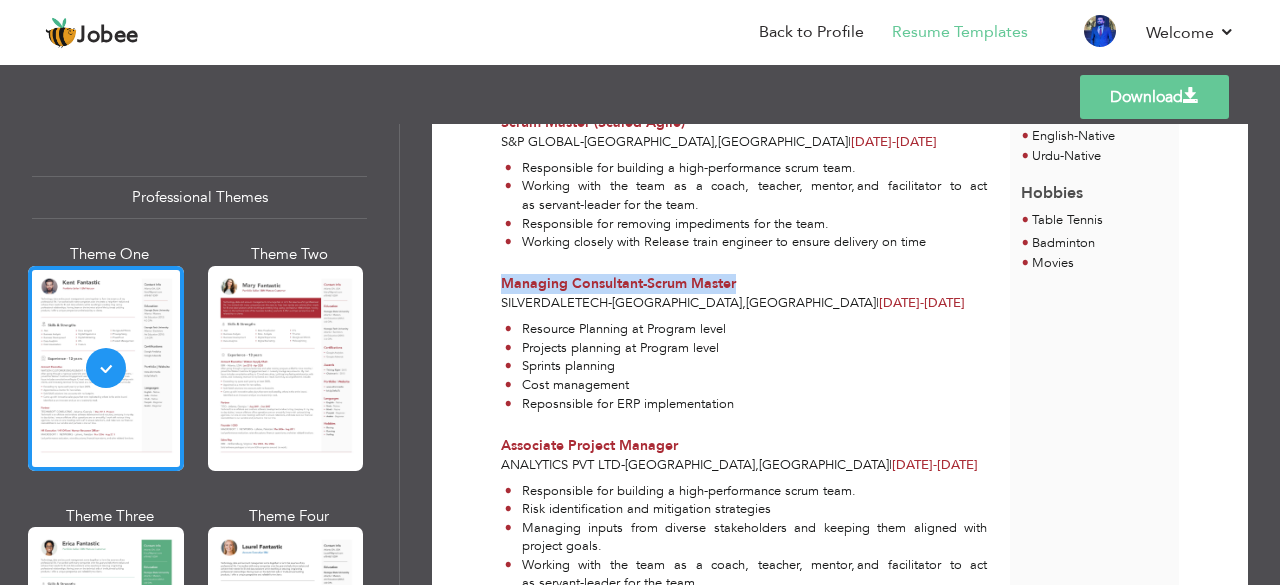 drag, startPoint x: 503, startPoint y: 263, endPoint x: 739, endPoint y: 259, distance: 236.03389 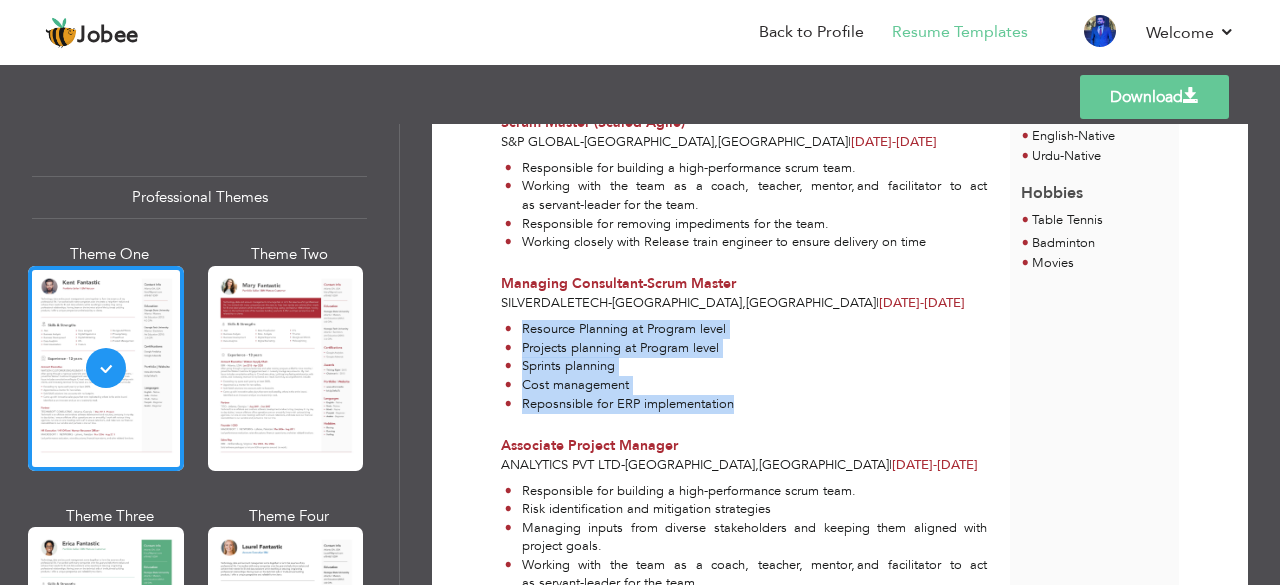drag, startPoint x: 522, startPoint y: 307, endPoint x: 744, endPoint y: 384, distance: 234.97447 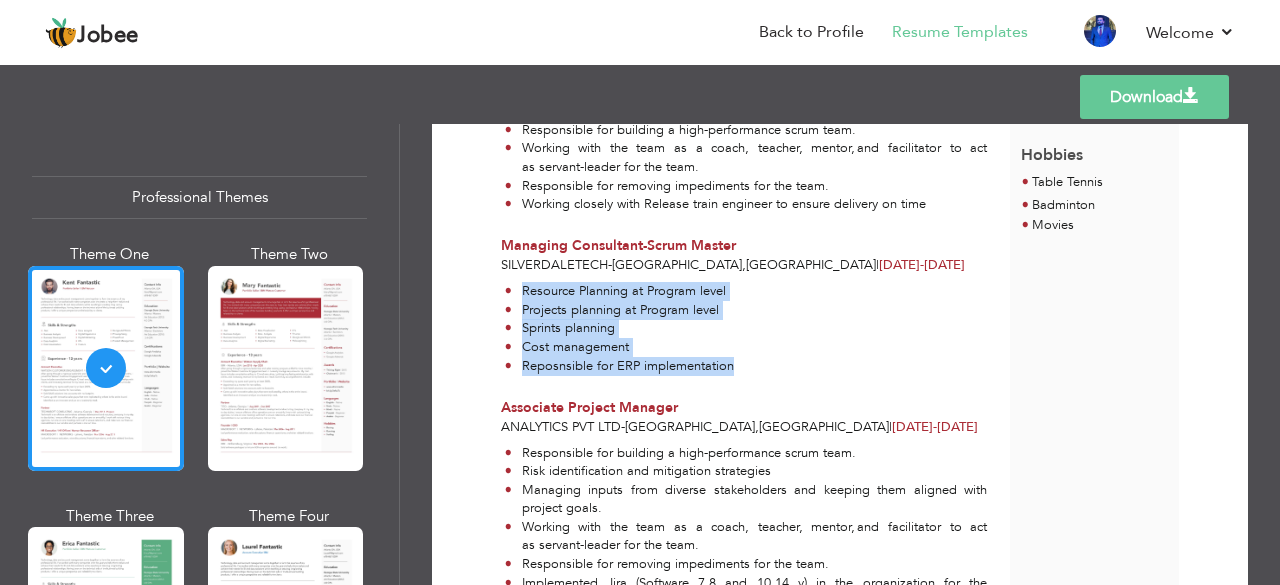 scroll, scrollTop: 959, scrollLeft: 0, axis: vertical 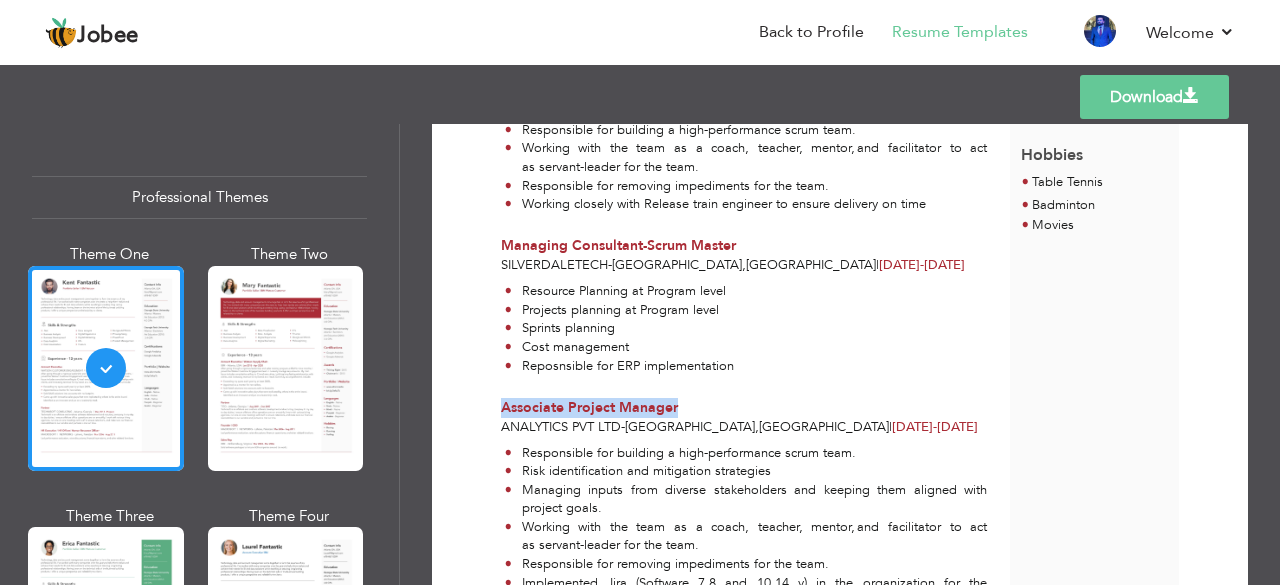 drag, startPoint x: 496, startPoint y: 389, endPoint x: 689, endPoint y: 391, distance: 193.01036 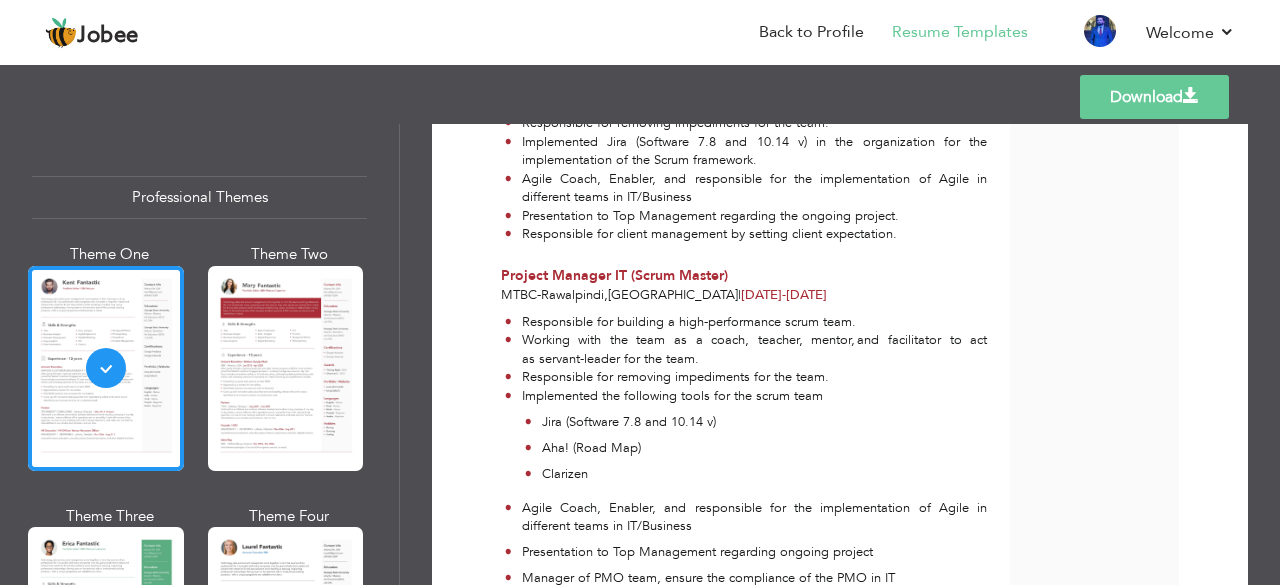 scroll, scrollTop: 1401, scrollLeft: 0, axis: vertical 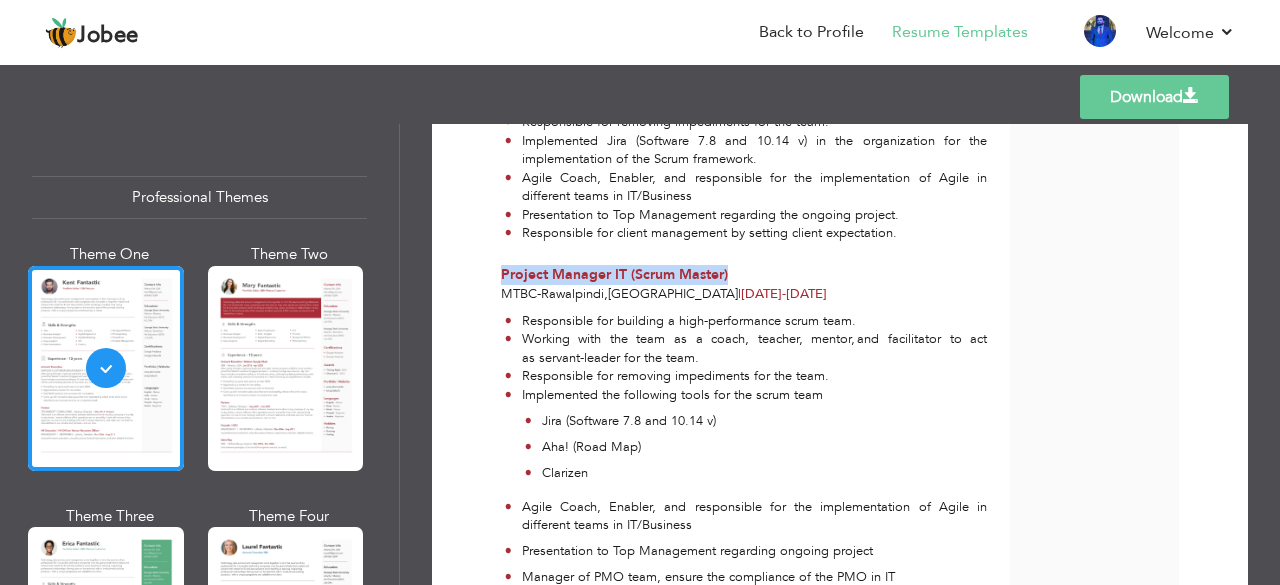 drag, startPoint x: 500, startPoint y: 255, endPoint x: 743, endPoint y: 261, distance: 243.07407 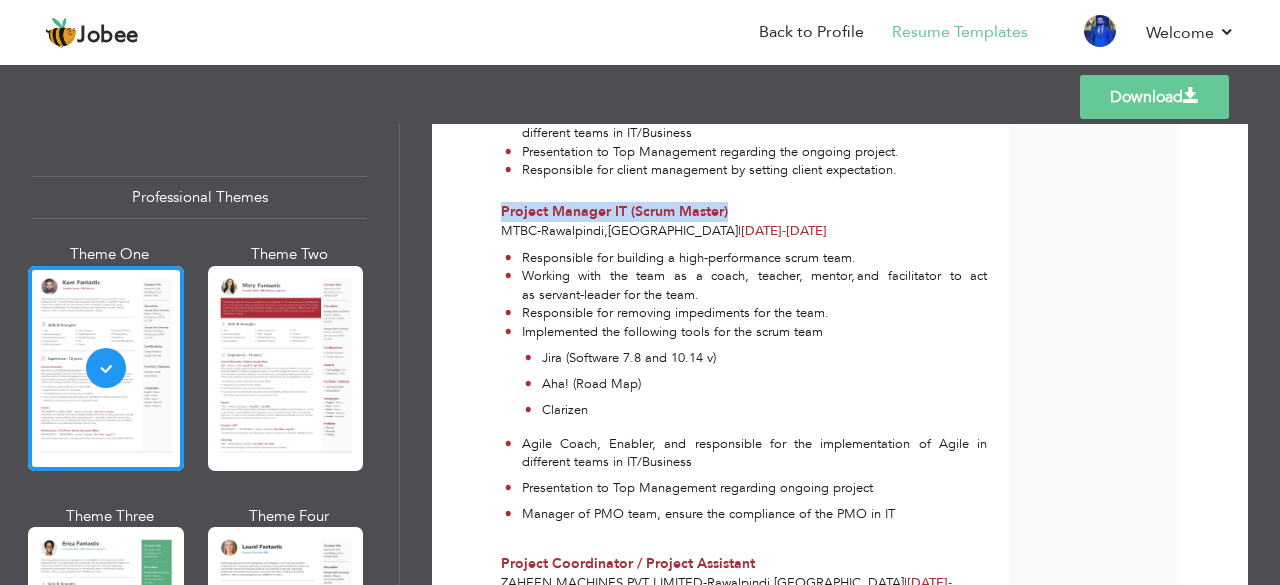 scroll, scrollTop: 1465, scrollLeft: 0, axis: vertical 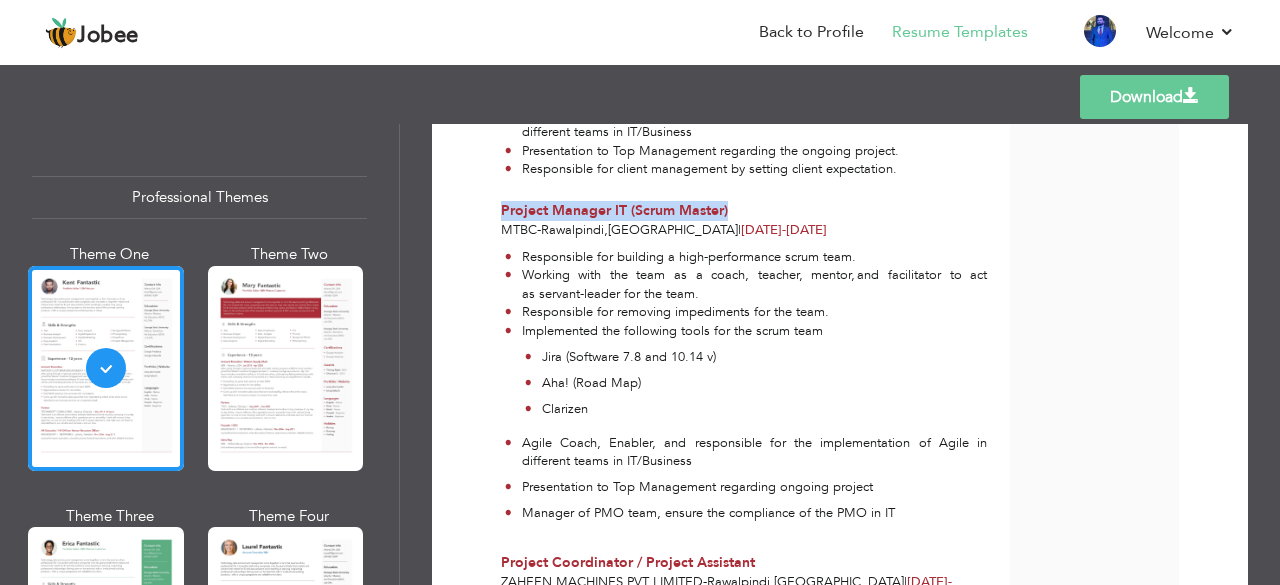 drag, startPoint x: 520, startPoint y: 233, endPoint x: 962, endPoint y: 492, distance: 512.2939 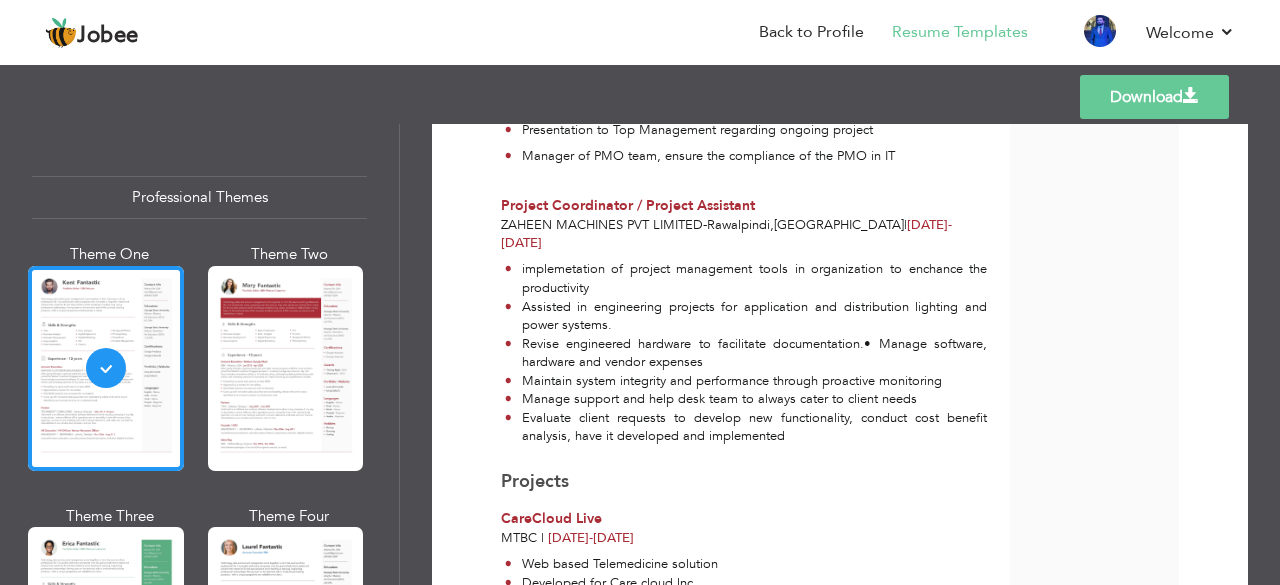 scroll, scrollTop: 1806, scrollLeft: 0, axis: vertical 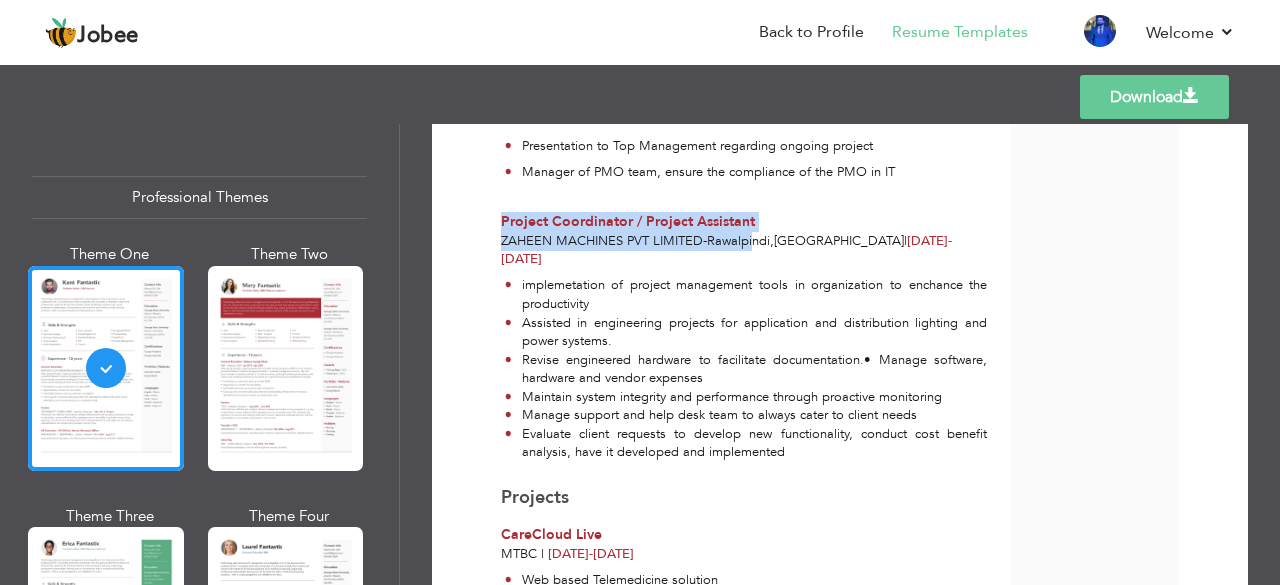 drag, startPoint x: 498, startPoint y: 201, endPoint x: 760, endPoint y: 211, distance: 262.19077 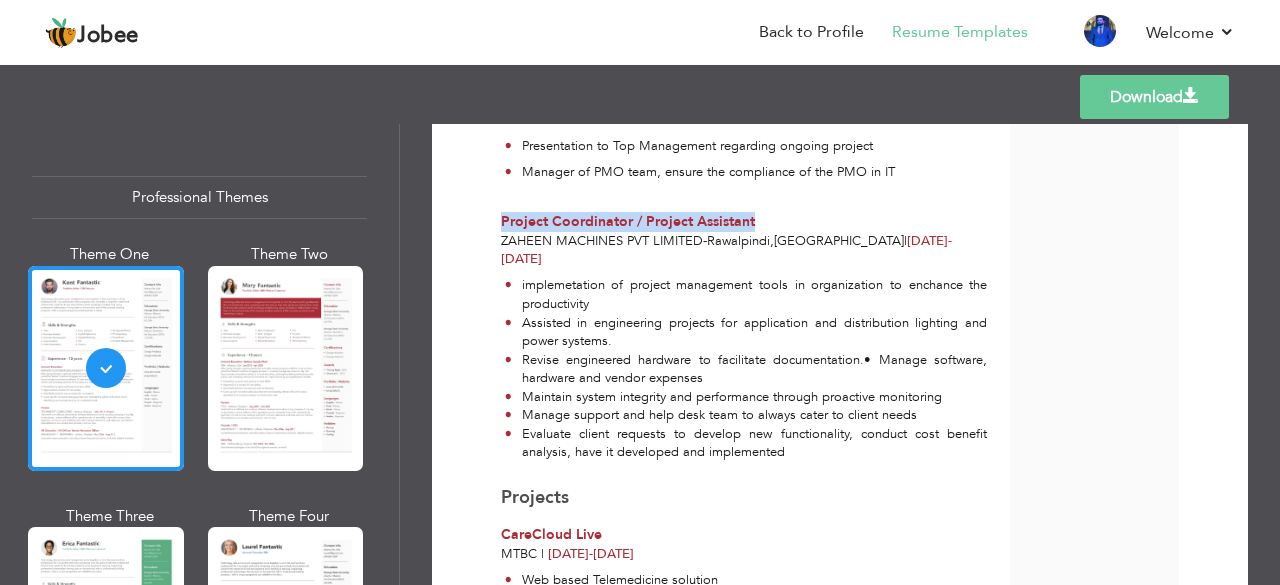 drag, startPoint x: 756, startPoint y: 201, endPoint x: 502, endPoint y: 204, distance: 254.01772 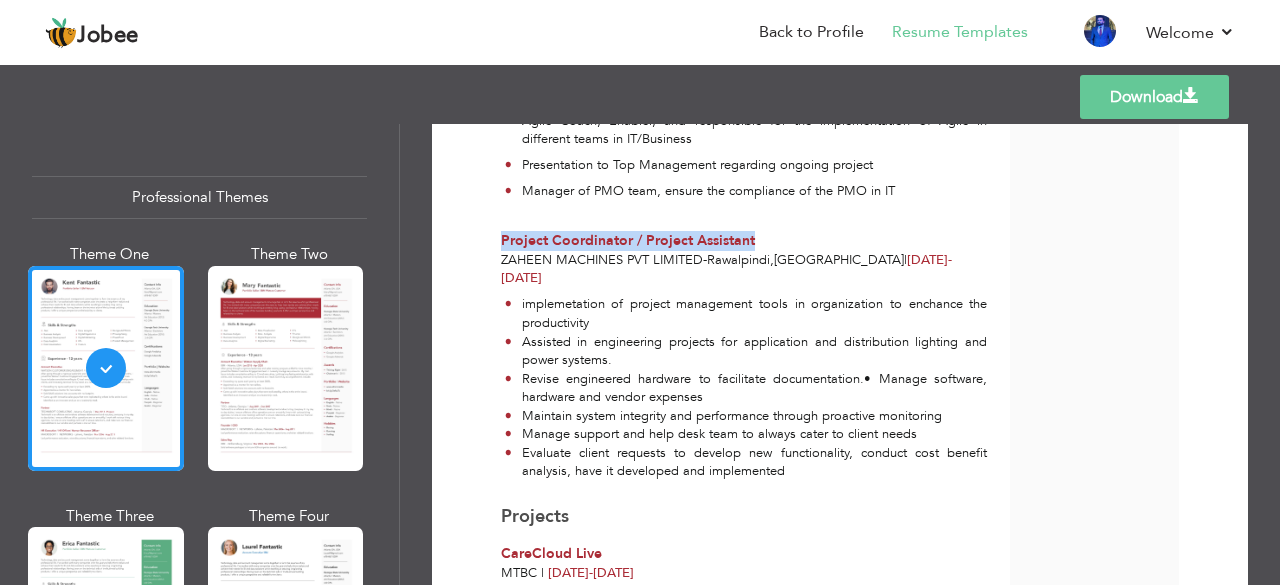 scroll, scrollTop: 1788, scrollLeft: 0, axis: vertical 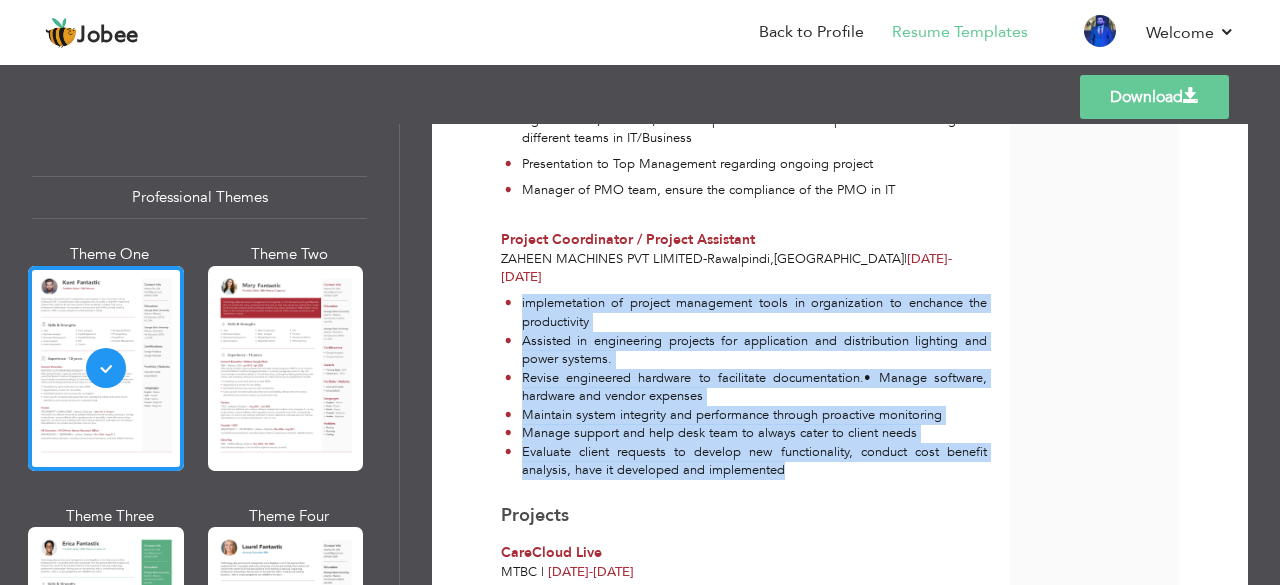 drag, startPoint x: 516, startPoint y: 262, endPoint x: 813, endPoint y: 444, distance: 348.32886 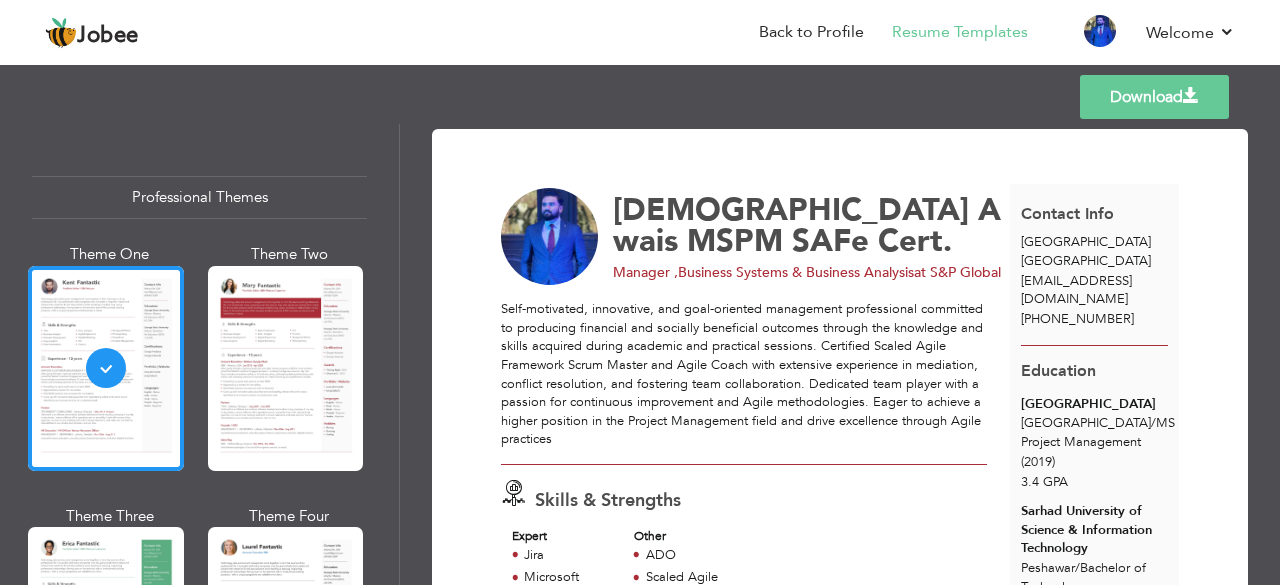 scroll, scrollTop: 112, scrollLeft: 0, axis: vertical 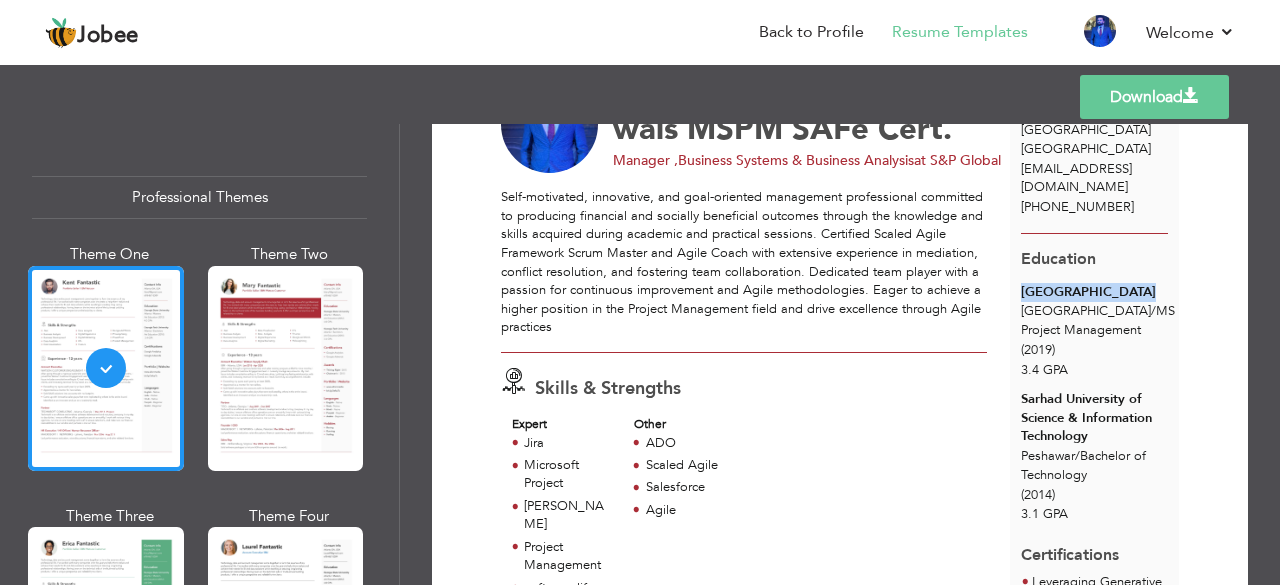drag, startPoint x: 1016, startPoint y: 284, endPoint x: 1126, endPoint y: 293, distance: 110.36757 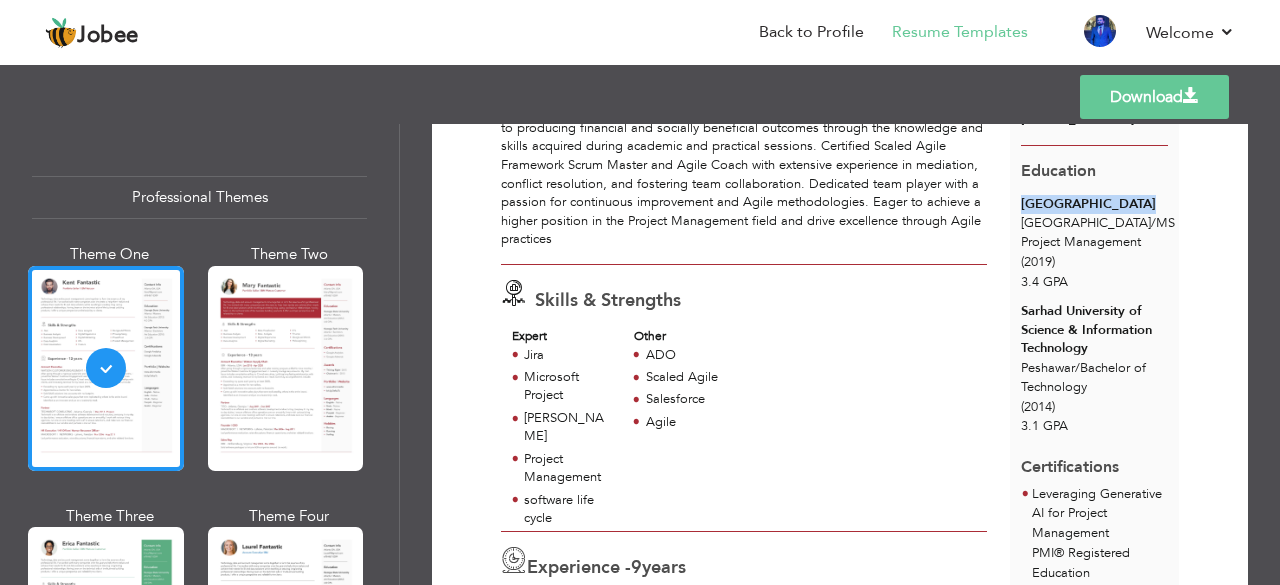 scroll, scrollTop: 208, scrollLeft: 0, axis: vertical 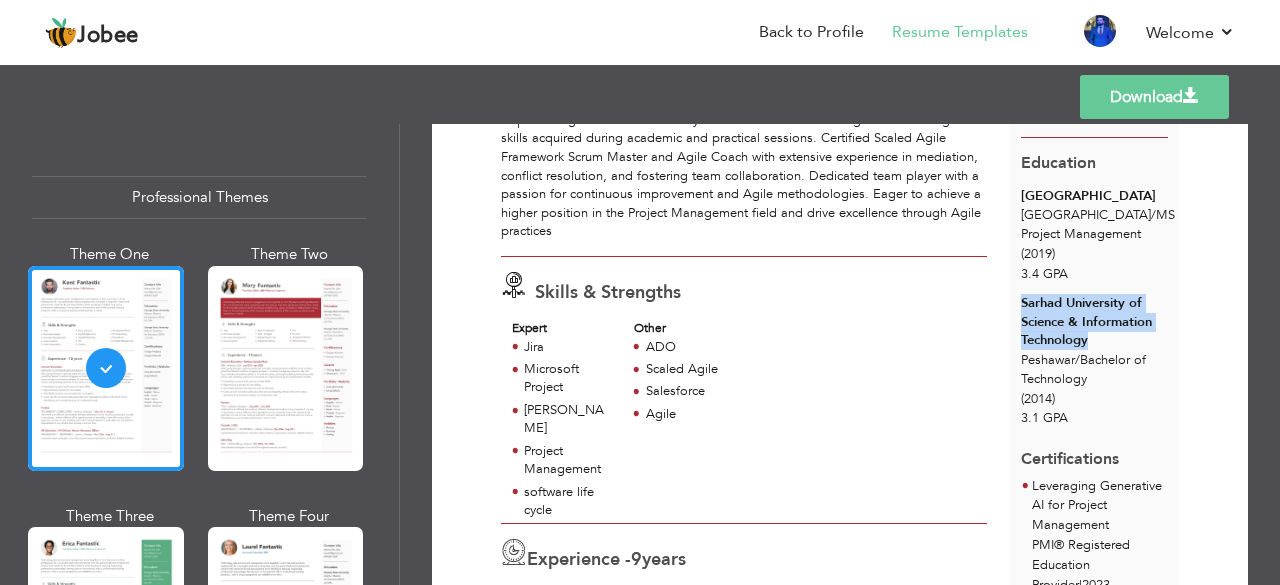 drag, startPoint x: 1018, startPoint y: 304, endPoint x: 1088, endPoint y: 336, distance: 76.96753 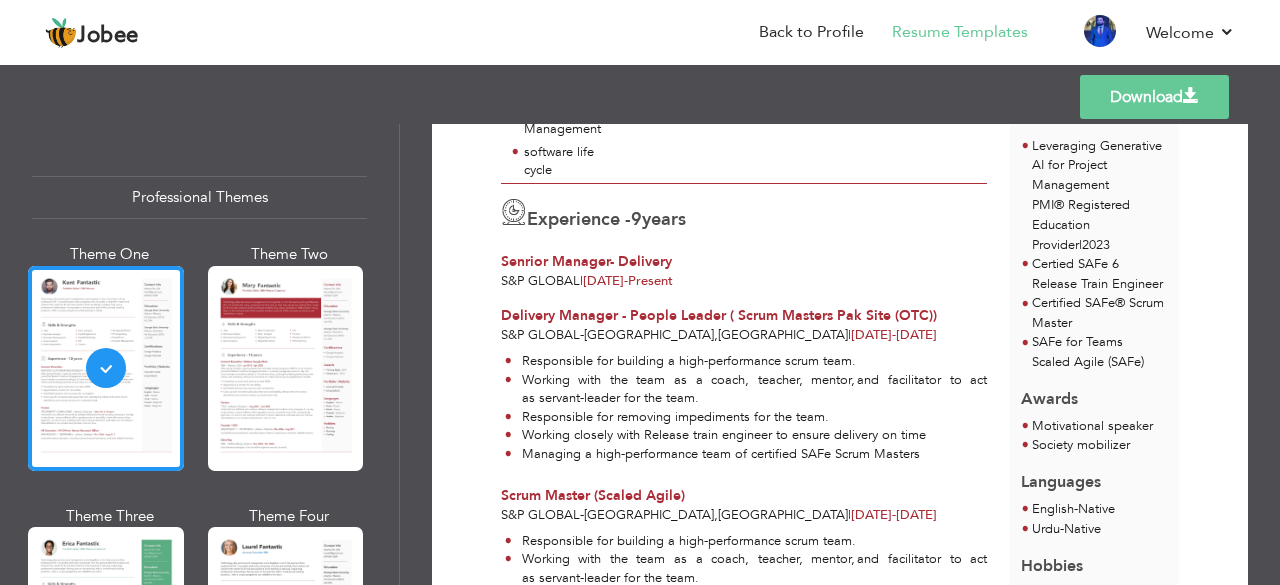 scroll, scrollTop: 558, scrollLeft: 0, axis: vertical 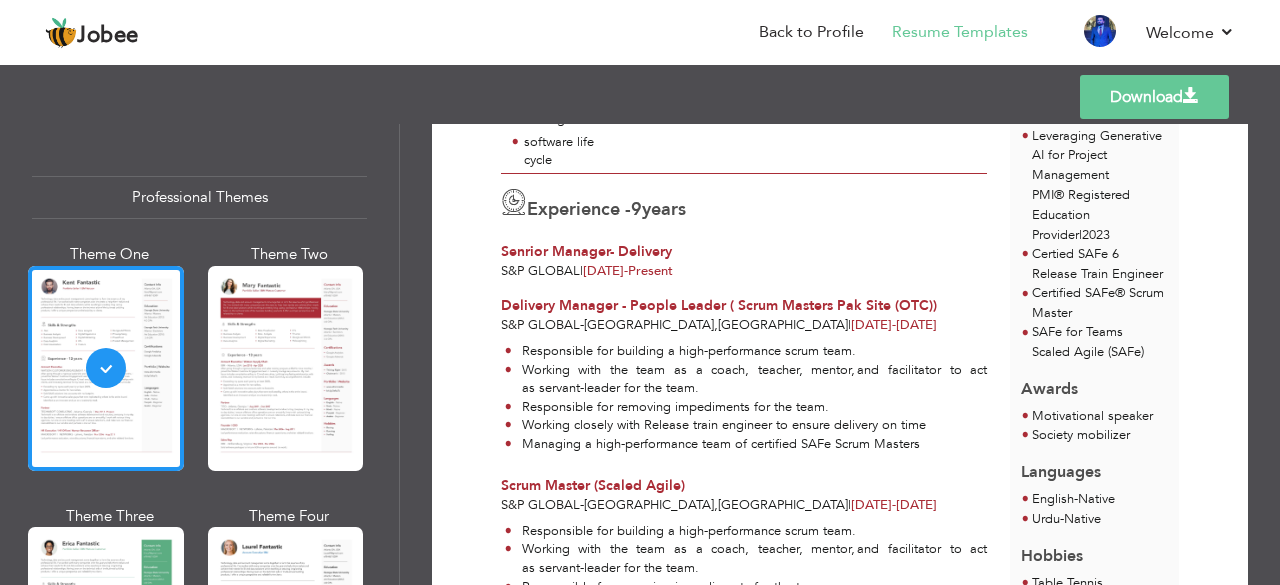 click on "Back to Profile
Resume Templates
Resume Templates
Cover Letters
About
My Resume
Welcome
Settings
Log off" at bounding box center [640, 34] 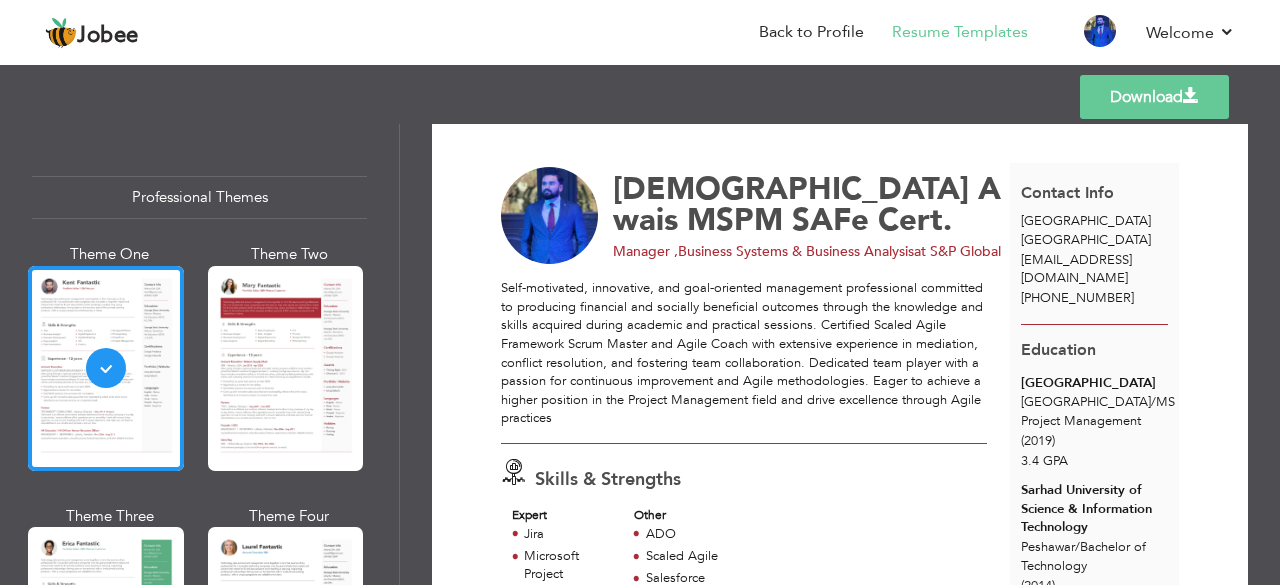 scroll, scrollTop: 0, scrollLeft: 0, axis: both 